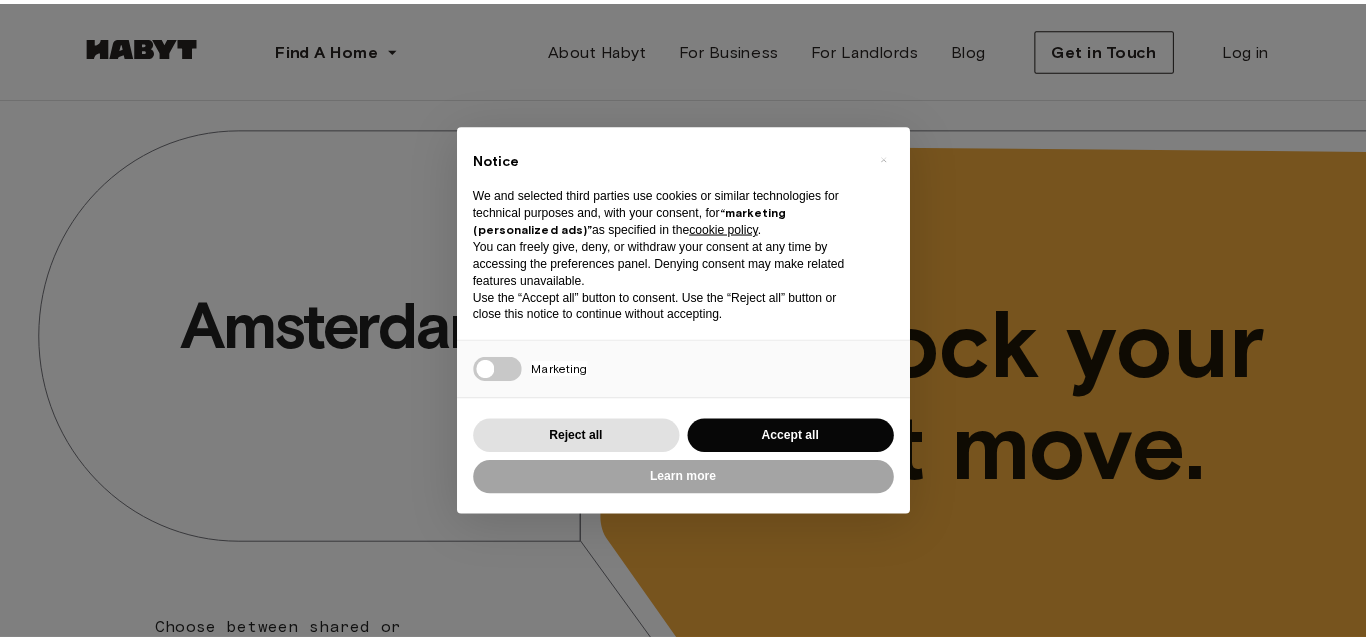 scroll, scrollTop: 0, scrollLeft: 0, axis: both 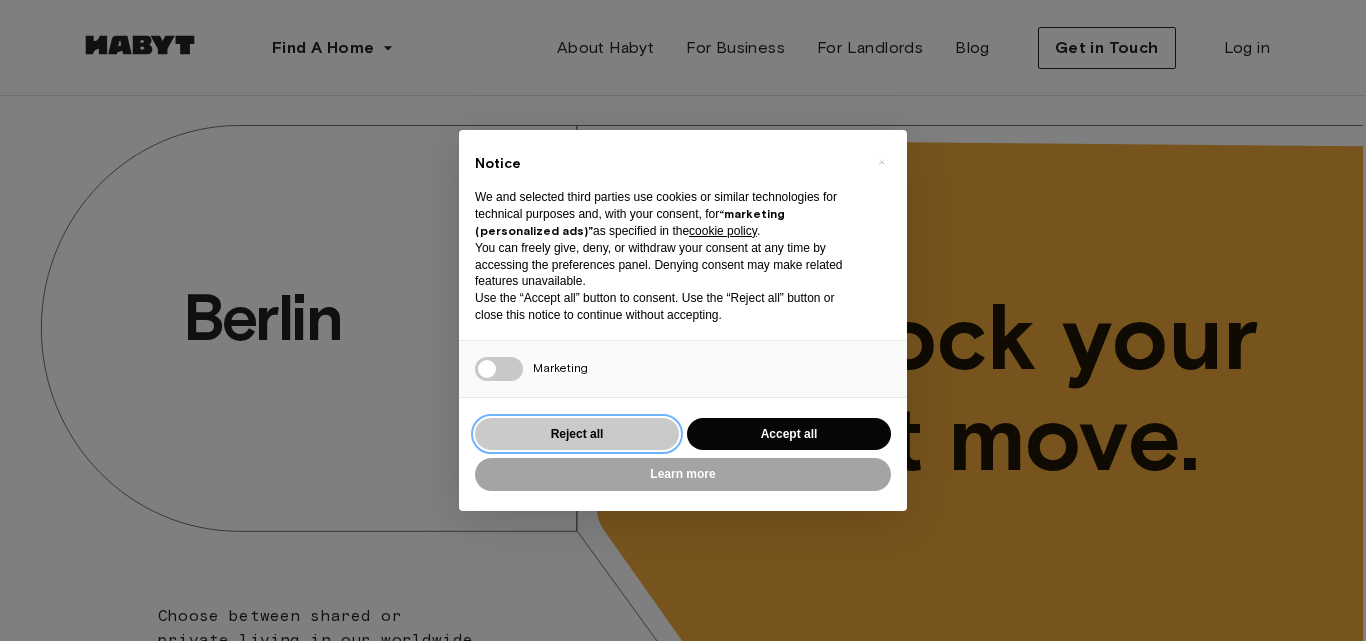 drag, startPoint x: 628, startPoint y: 427, endPoint x: 828, endPoint y: 448, distance: 201.09947 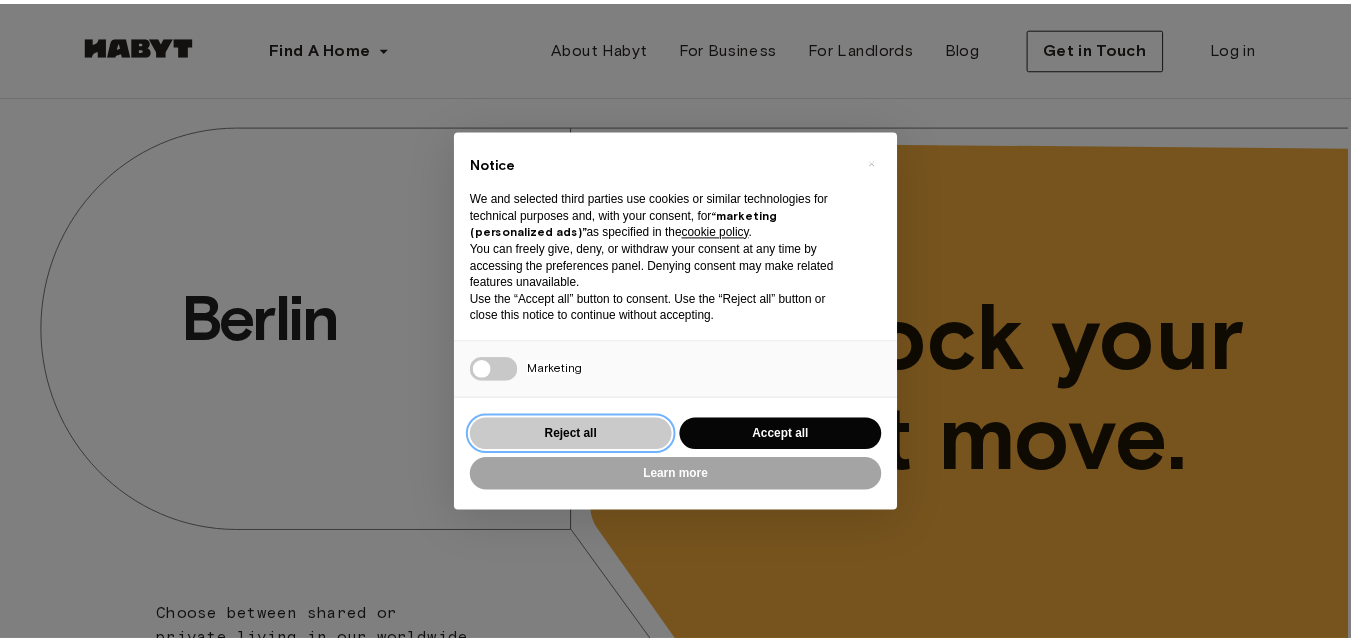 scroll, scrollTop: 0, scrollLeft: 0, axis: both 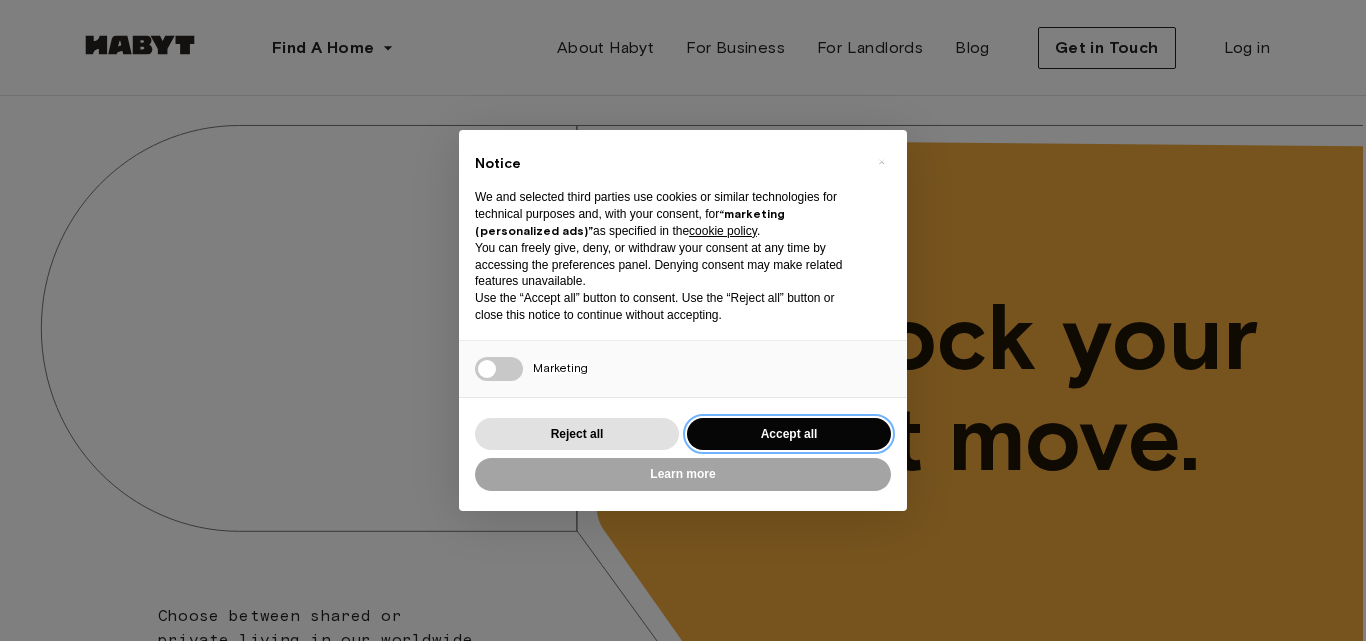 click on "Accept all" at bounding box center [789, 434] 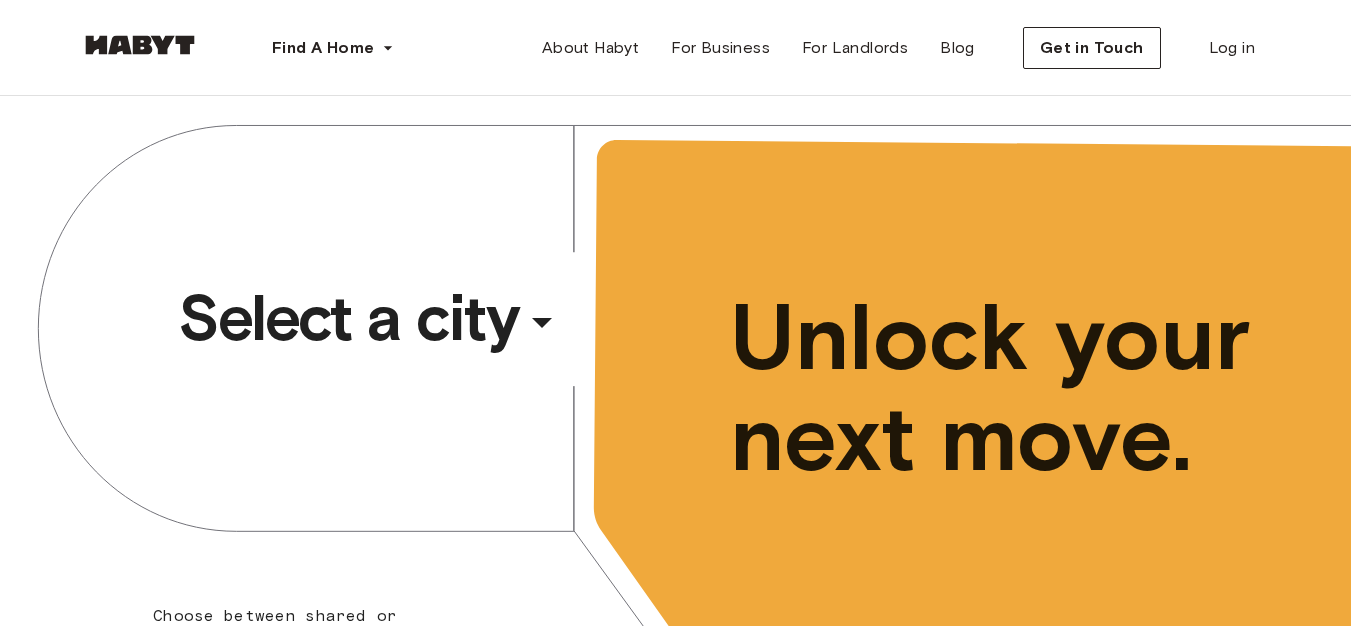 click on "Select a city" at bounding box center [348, 318] 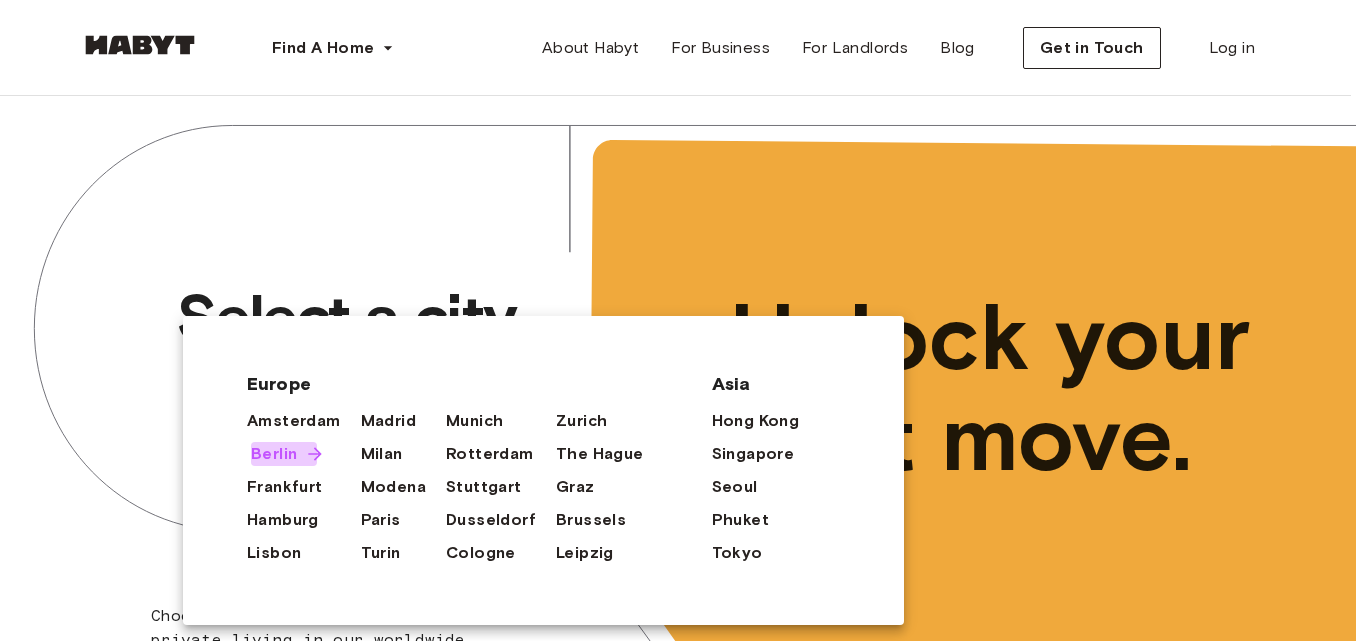 click on "Berlin" at bounding box center (274, 454) 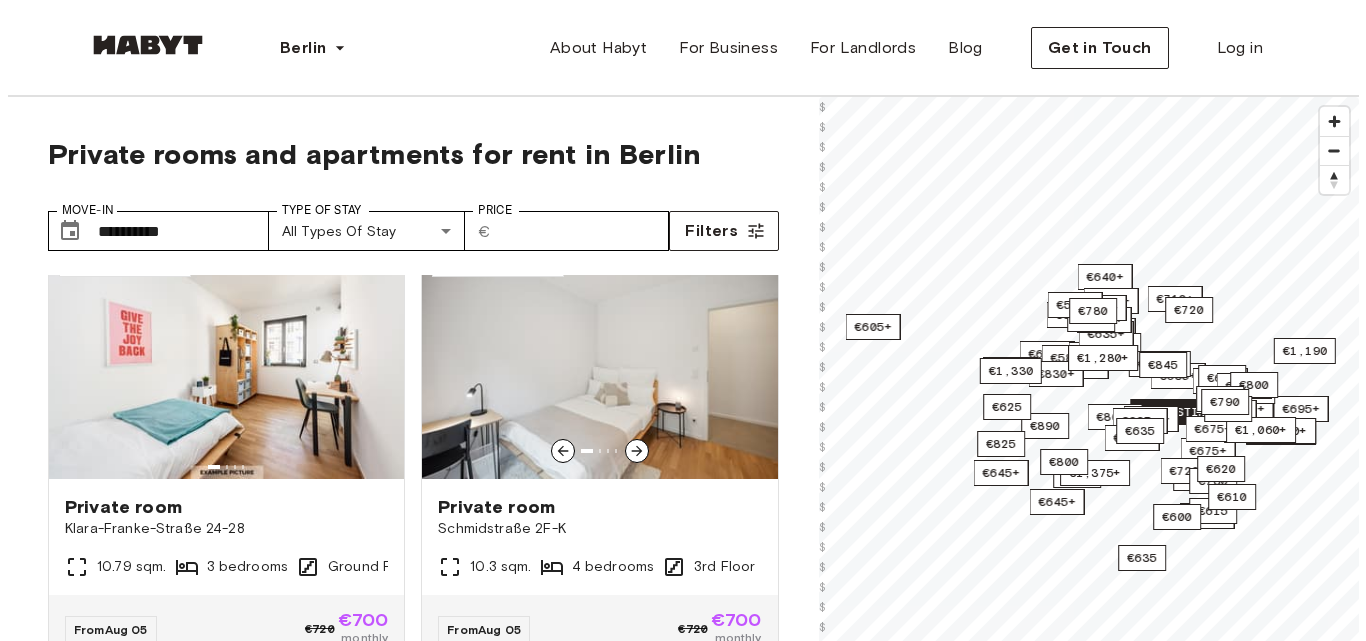scroll, scrollTop: 1835, scrollLeft: 0, axis: vertical 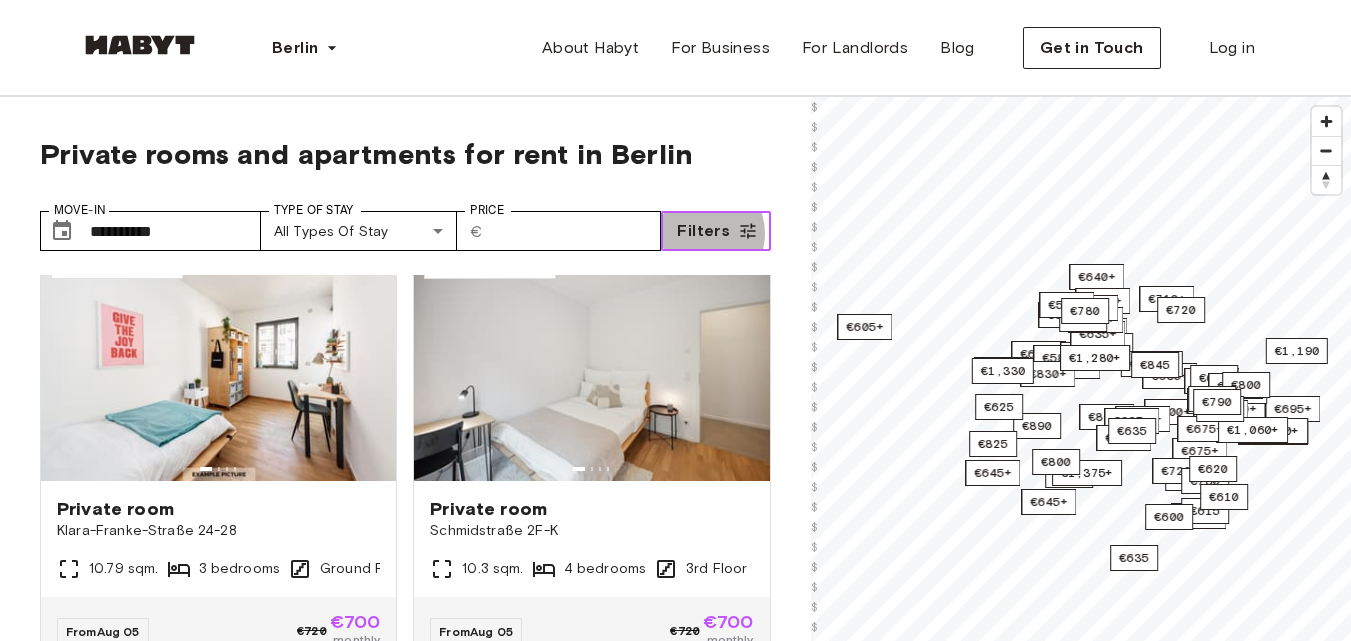 click on "Filters" at bounding box center (703, 231) 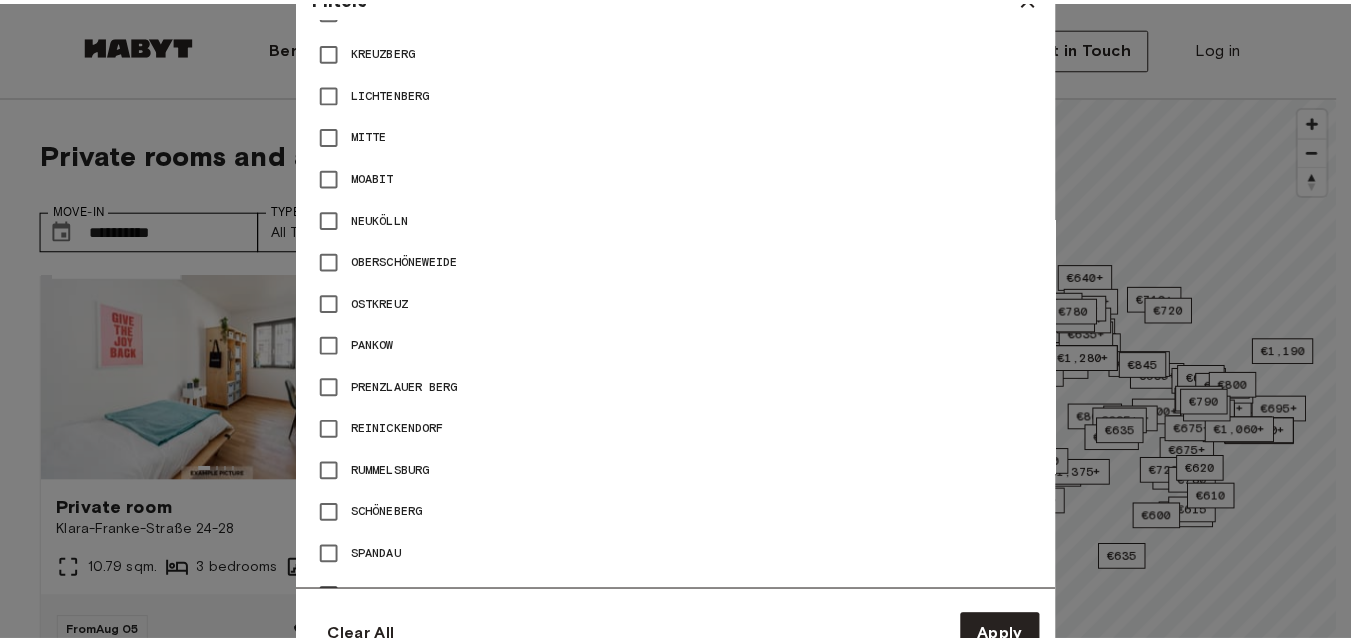 scroll, scrollTop: 1393, scrollLeft: 0, axis: vertical 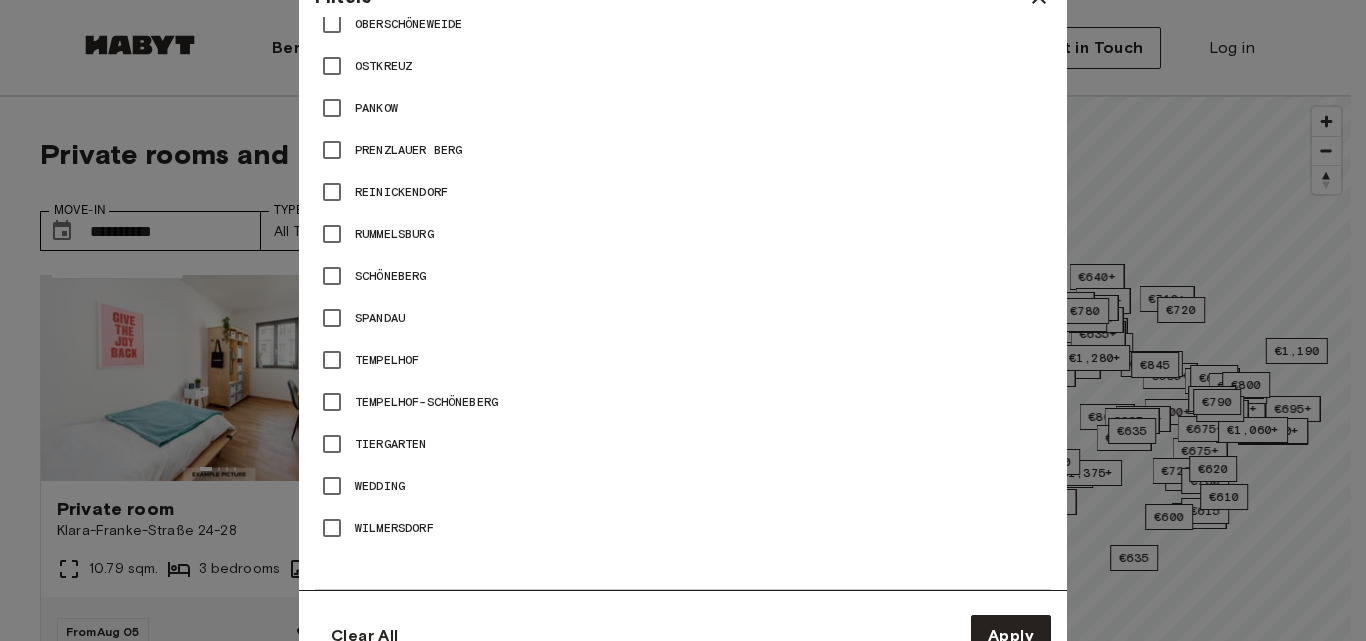 click at bounding box center [683, 320] 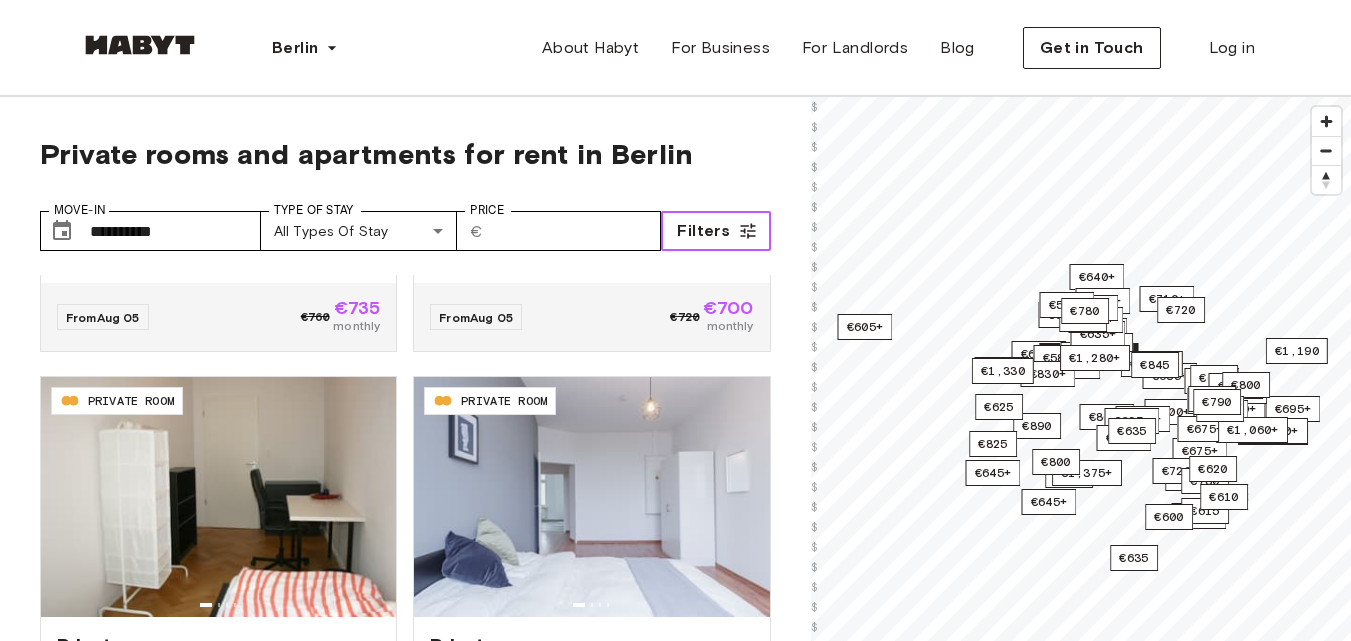 scroll, scrollTop: 3964, scrollLeft: 0, axis: vertical 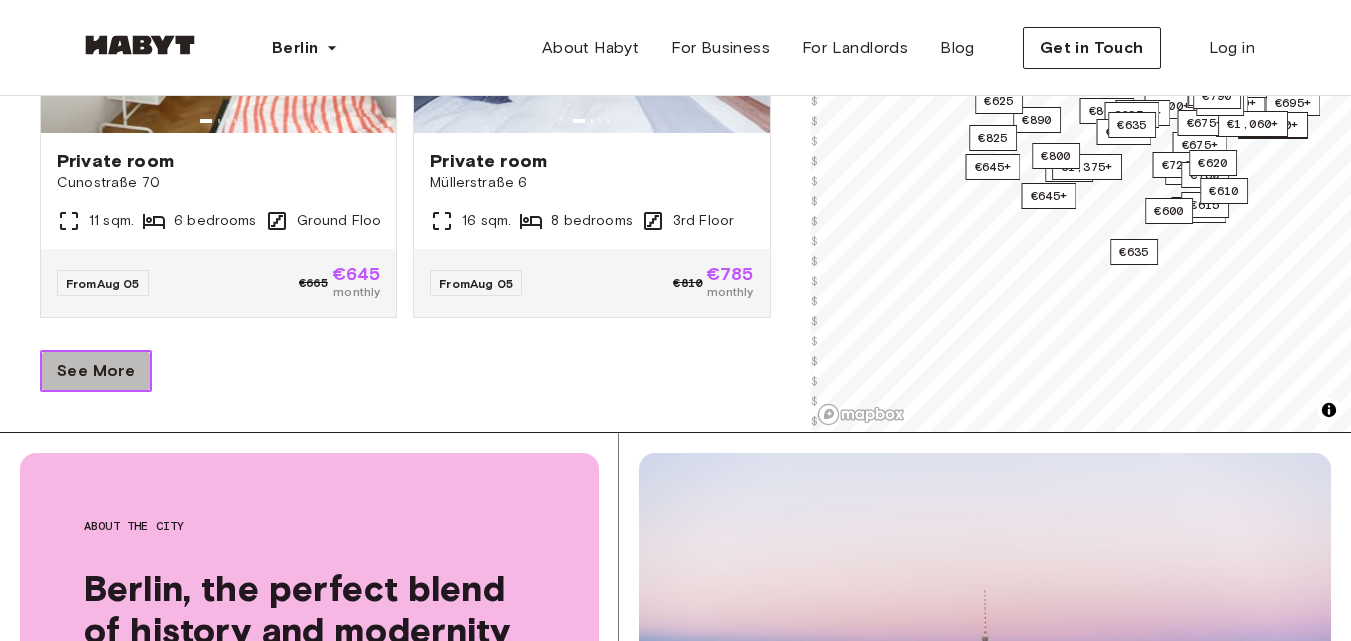 click on "See More" at bounding box center (96, 371) 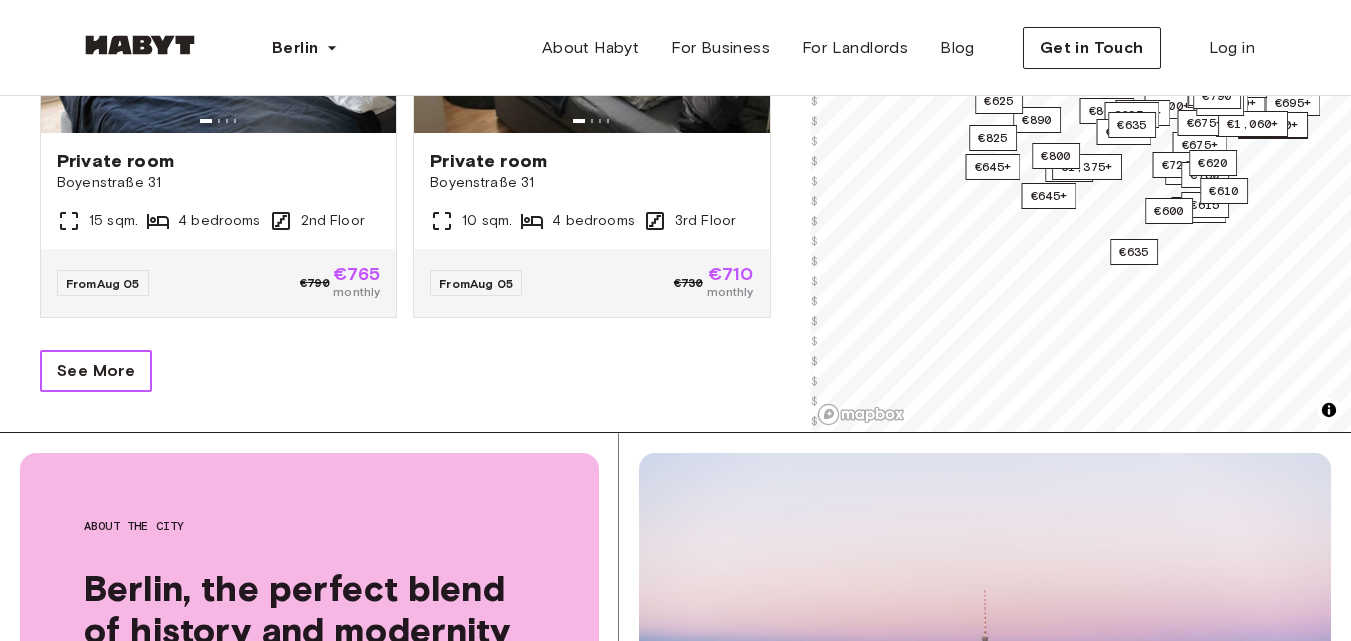 scroll, scrollTop: 8464, scrollLeft: 0, axis: vertical 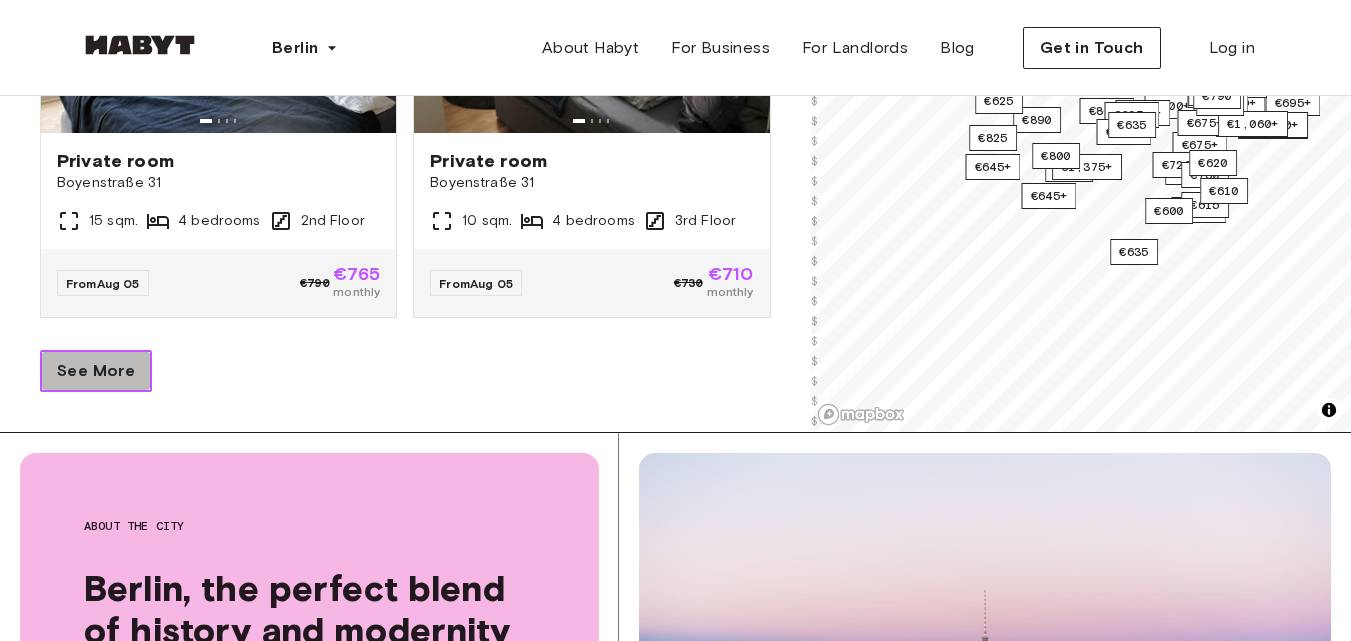 click on "See More" at bounding box center (96, 371) 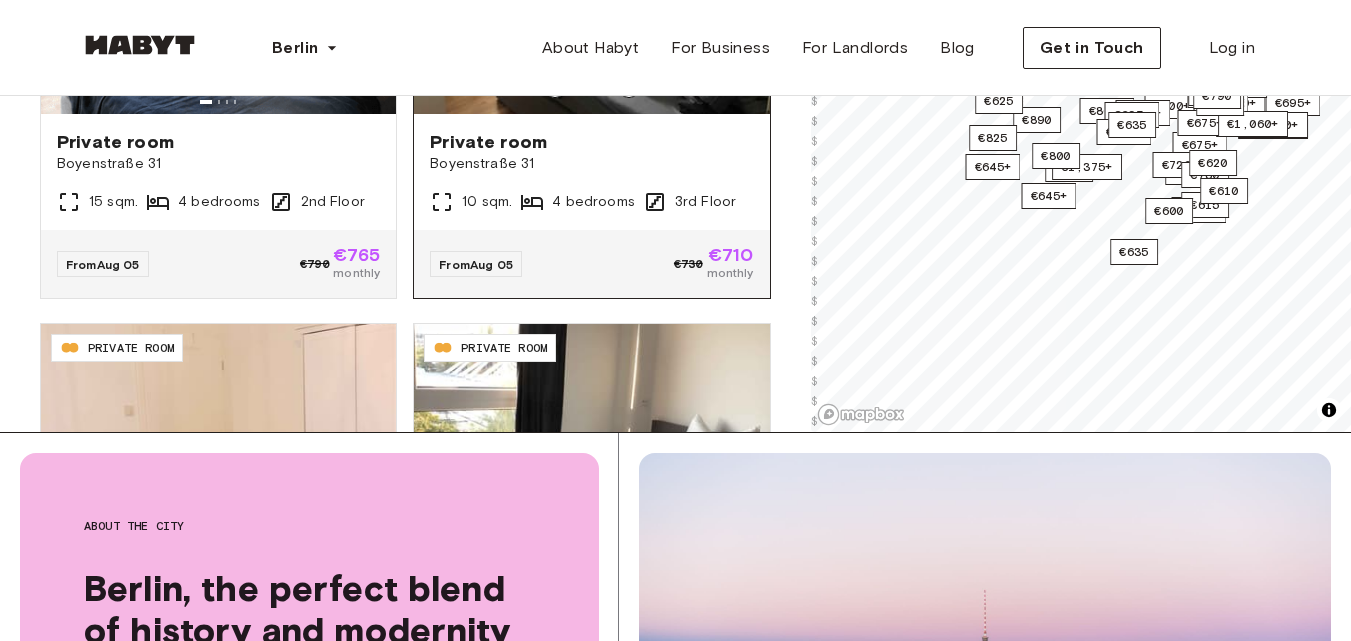 scroll, scrollTop: 8469, scrollLeft: 0, axis: vertical 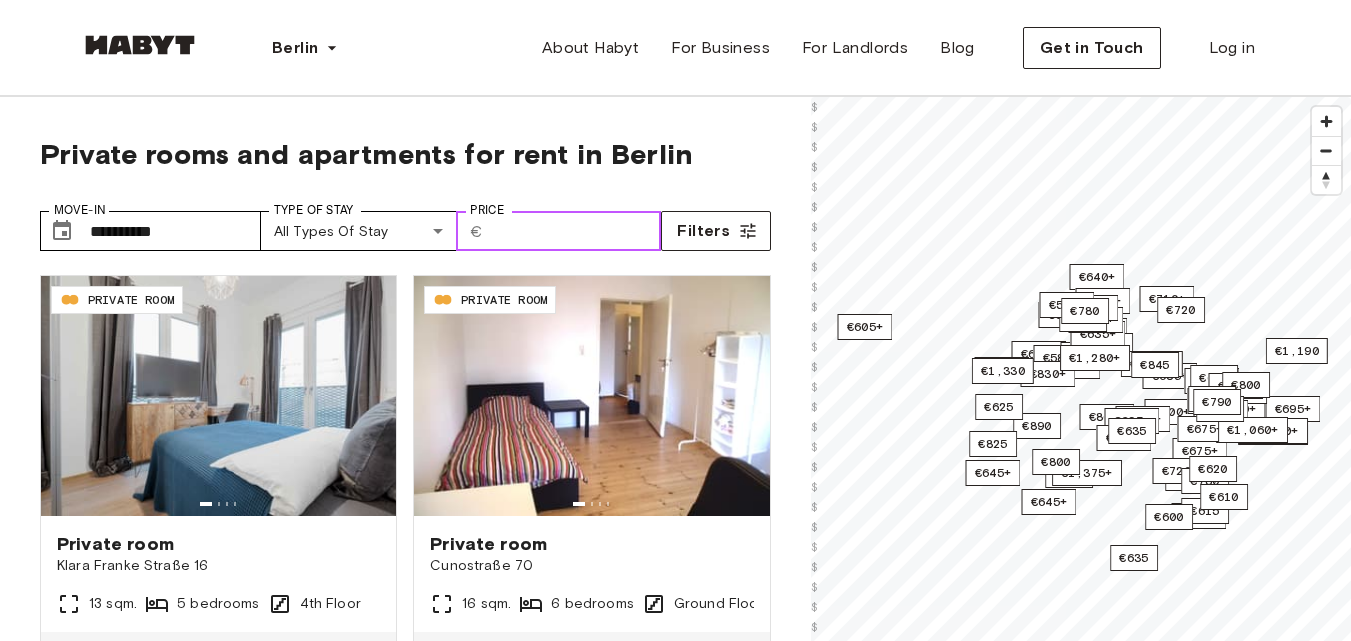 click on "Price" at bounding box center [575, 231] 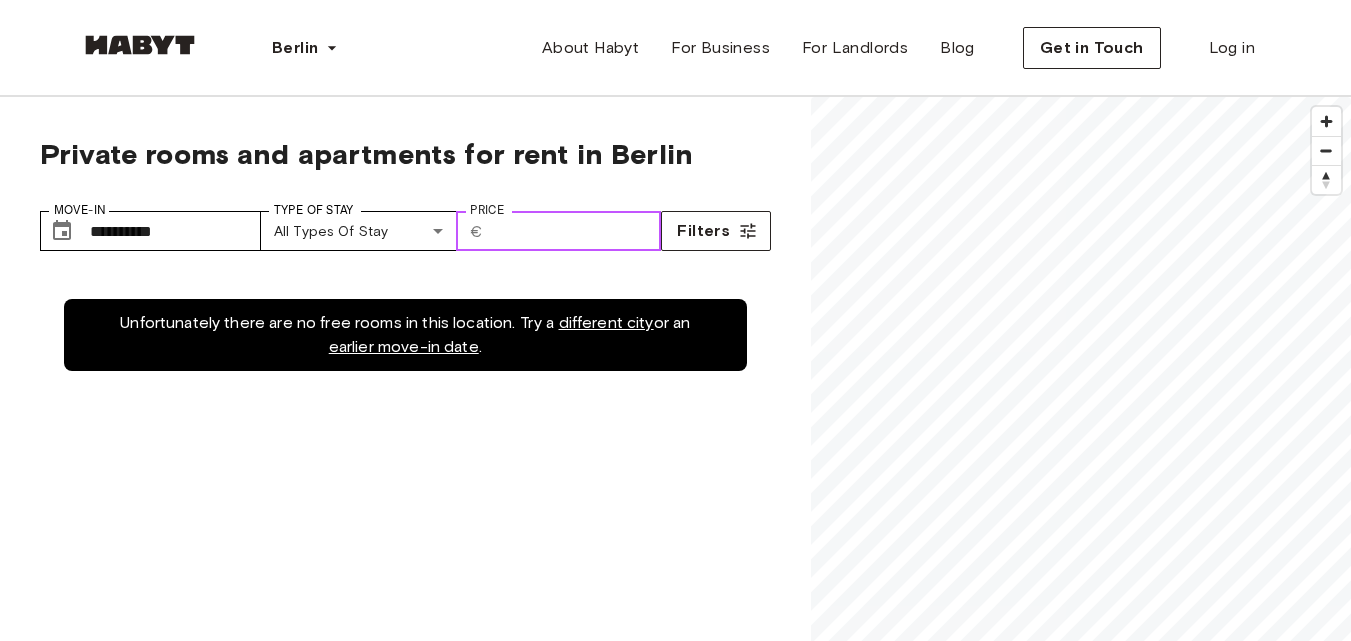 type on "*" 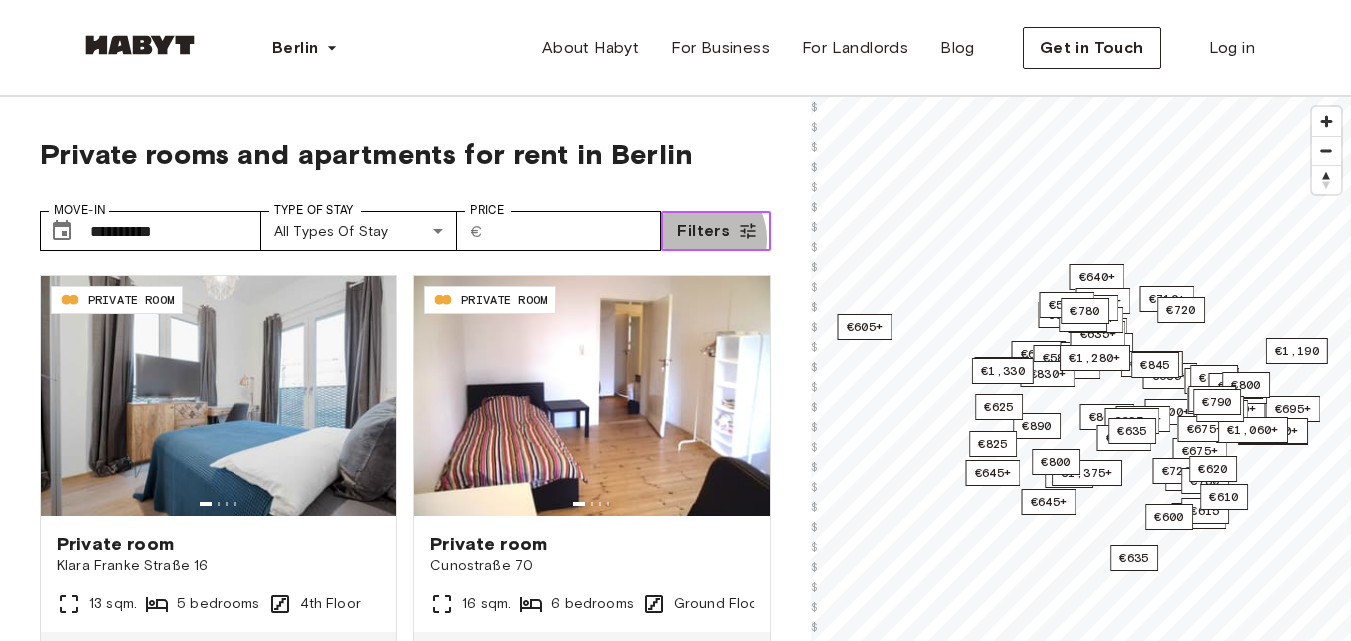 click on "Filters" at bounding box center (703, 231) 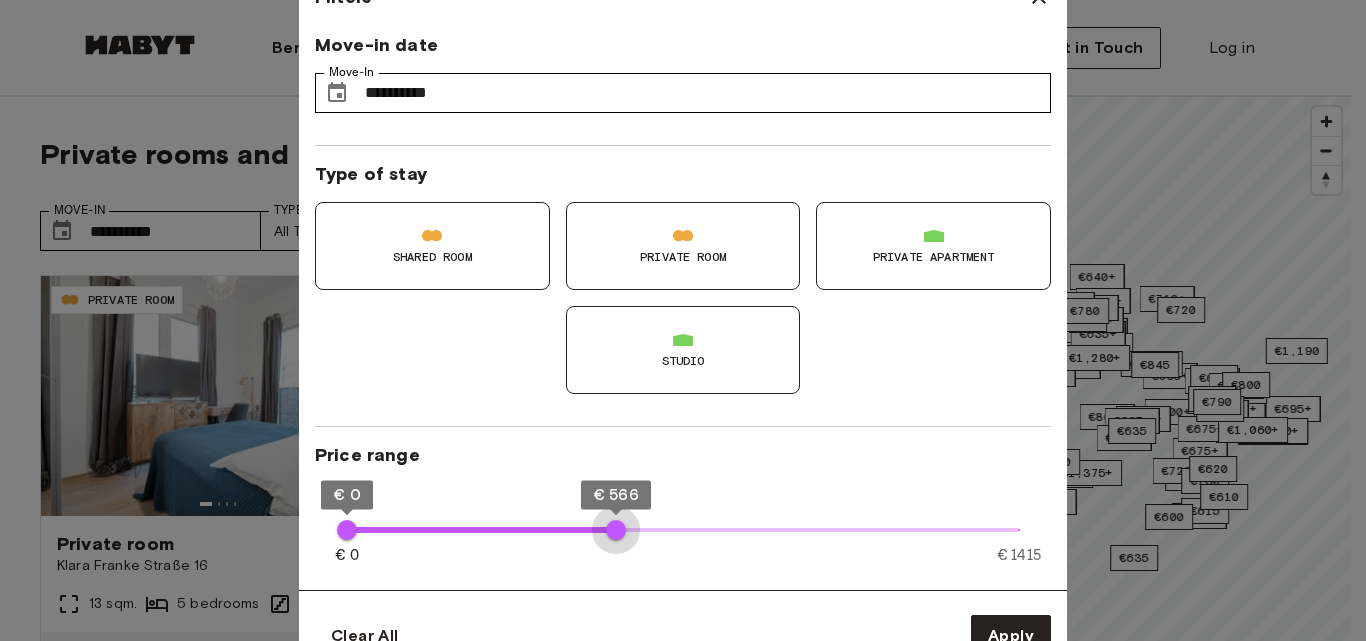 type on "***" 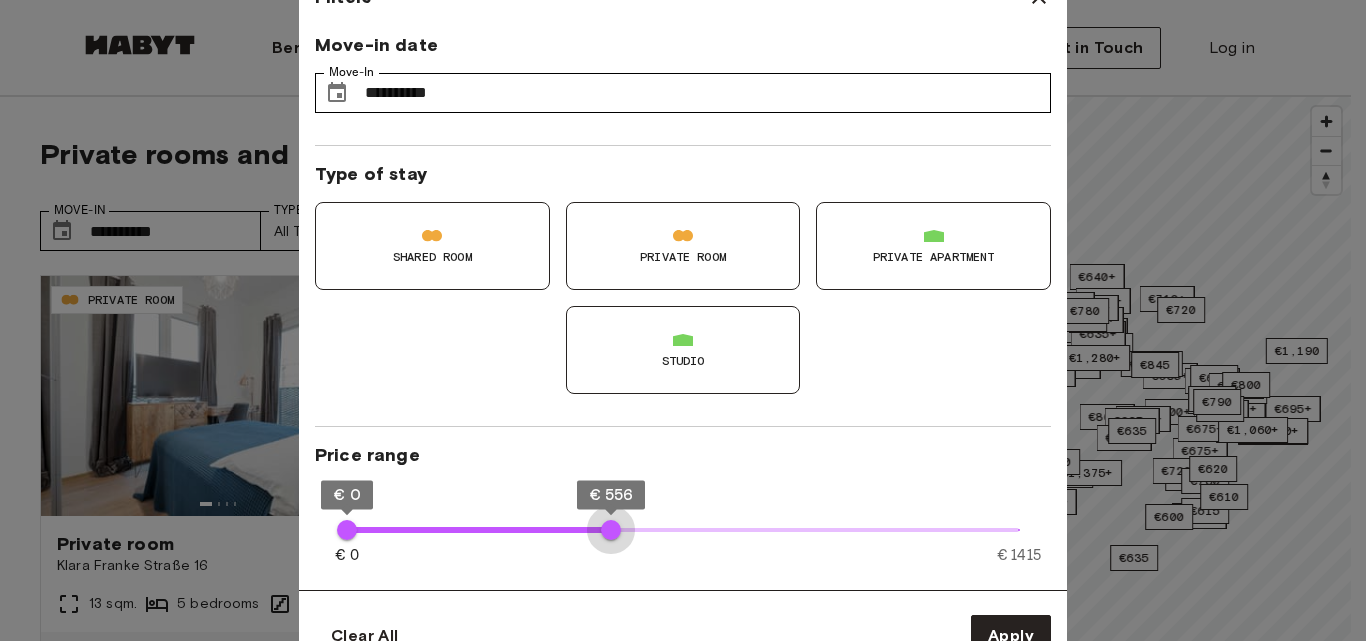 drag, startPoint x: 1021, startPoint y: 526, endPoint x: 611, endPoint y: 517, distance: 410.09875 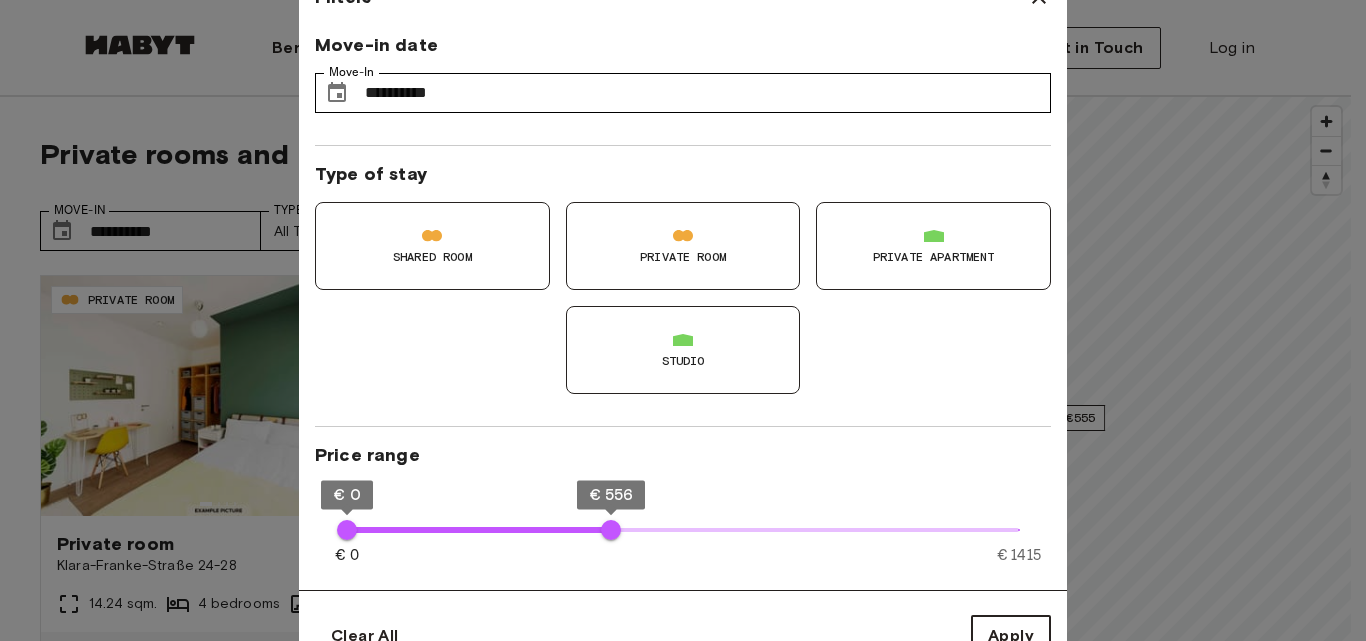 type on "**" 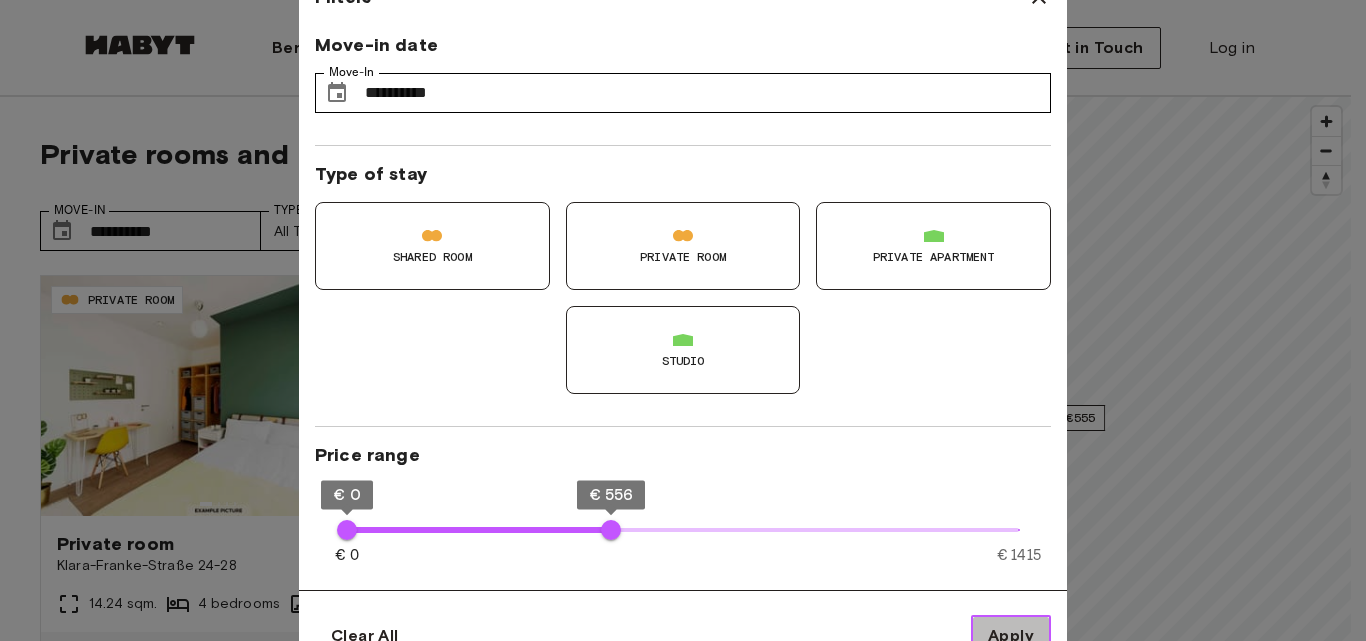 click on "Apply" at bounding box center (1011, 636) 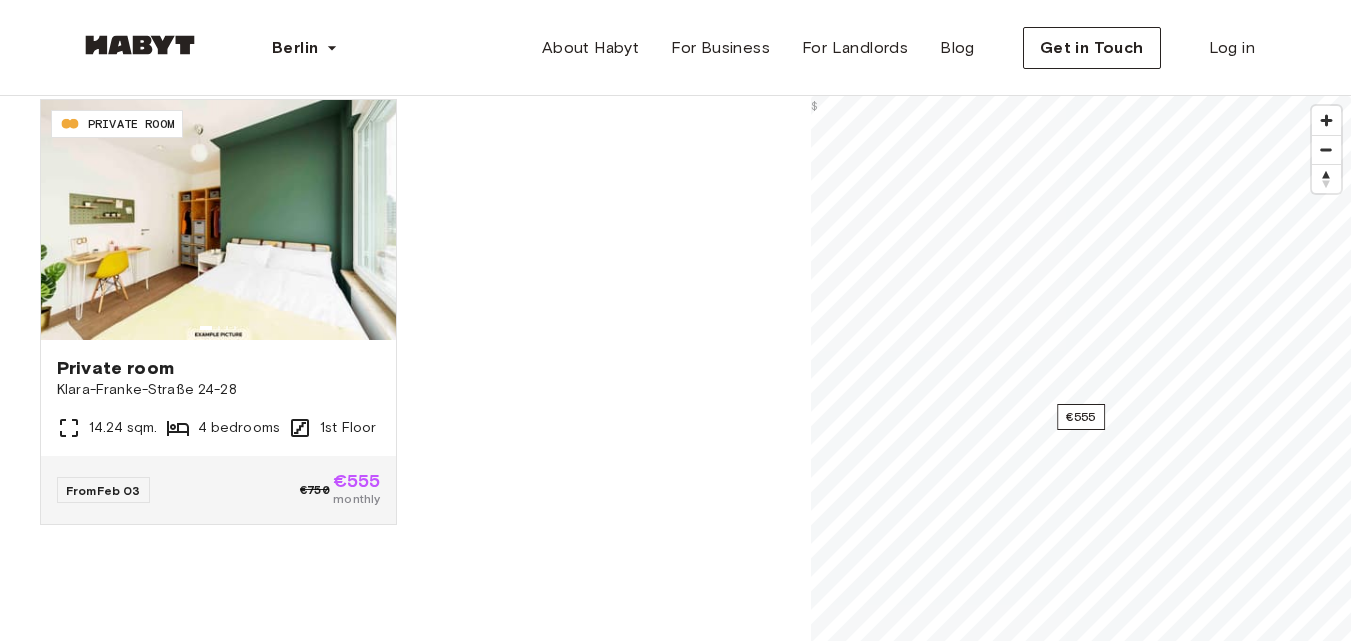 scroll, scrollTop: 202, scrollLeft: 0, axis: vertical 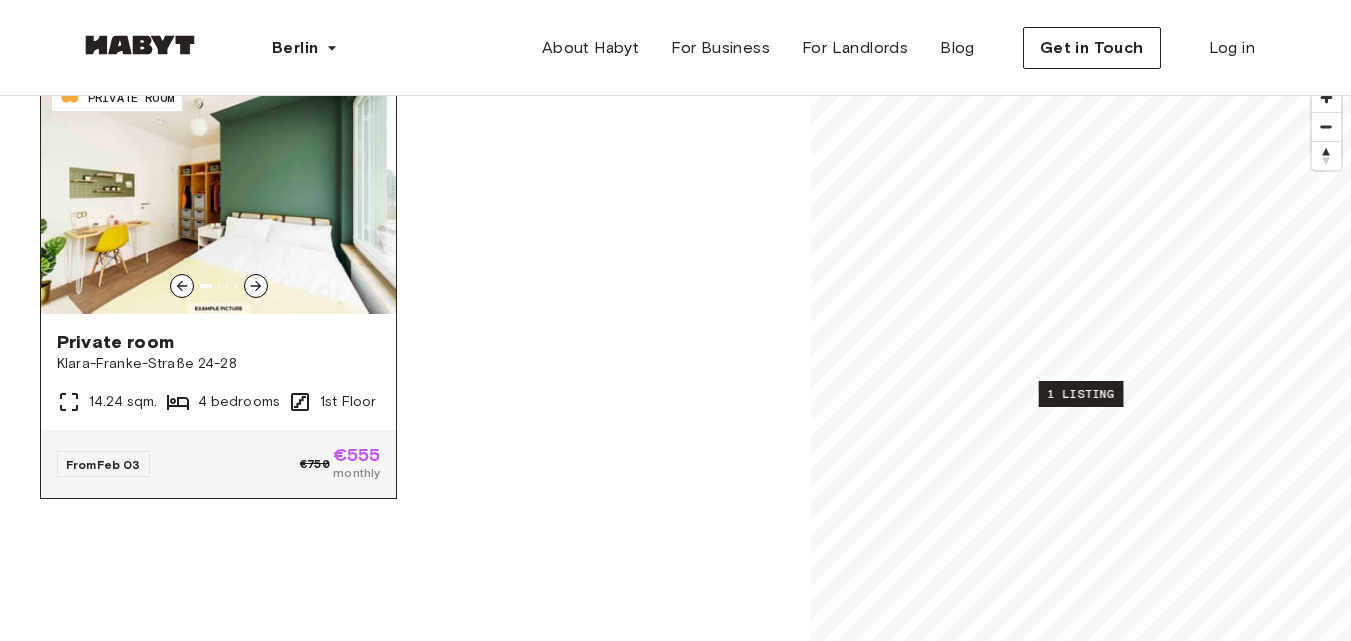 click on "Private room" at bounding box center [218, 342] 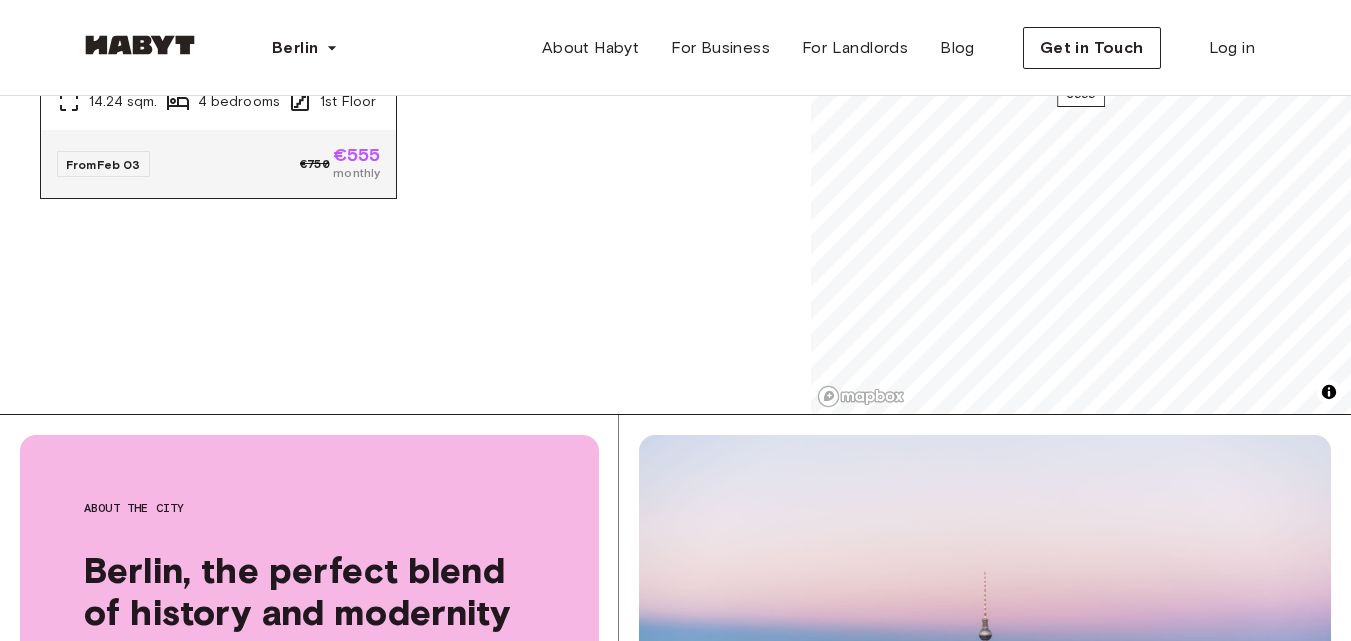 scroll, scrollTop: 0, scrollLeft: 0, axis: both 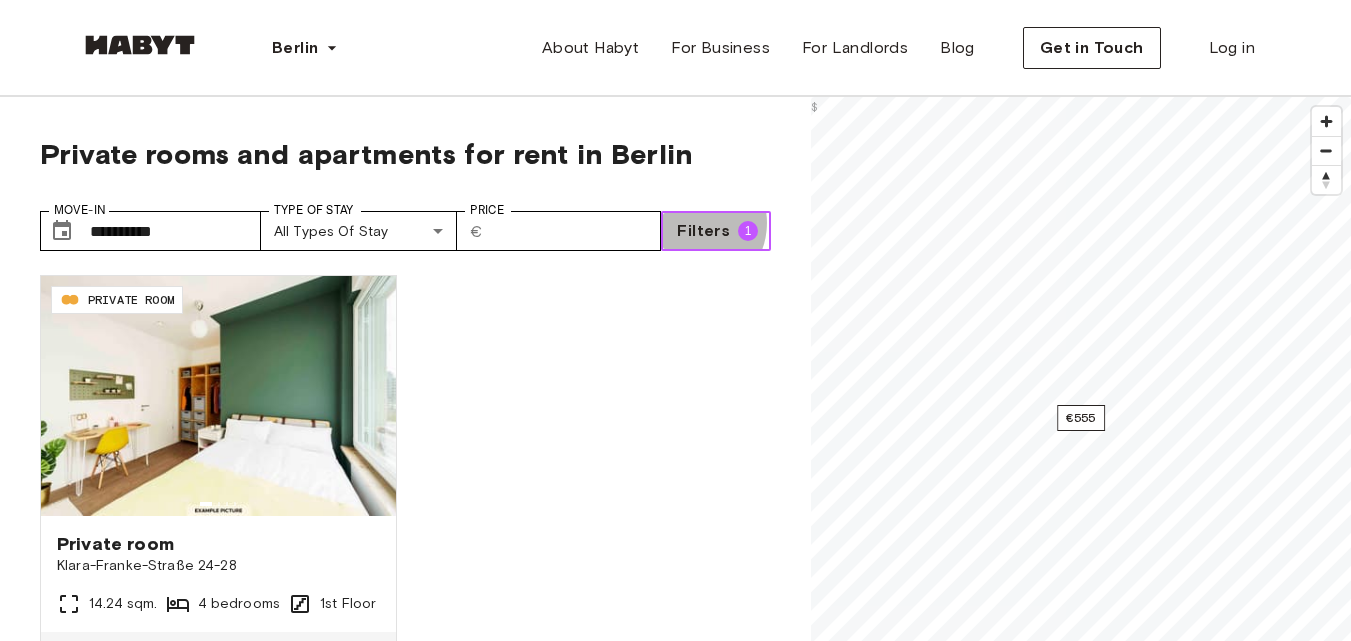 click on "Filters" at bounding box center [703, 231] 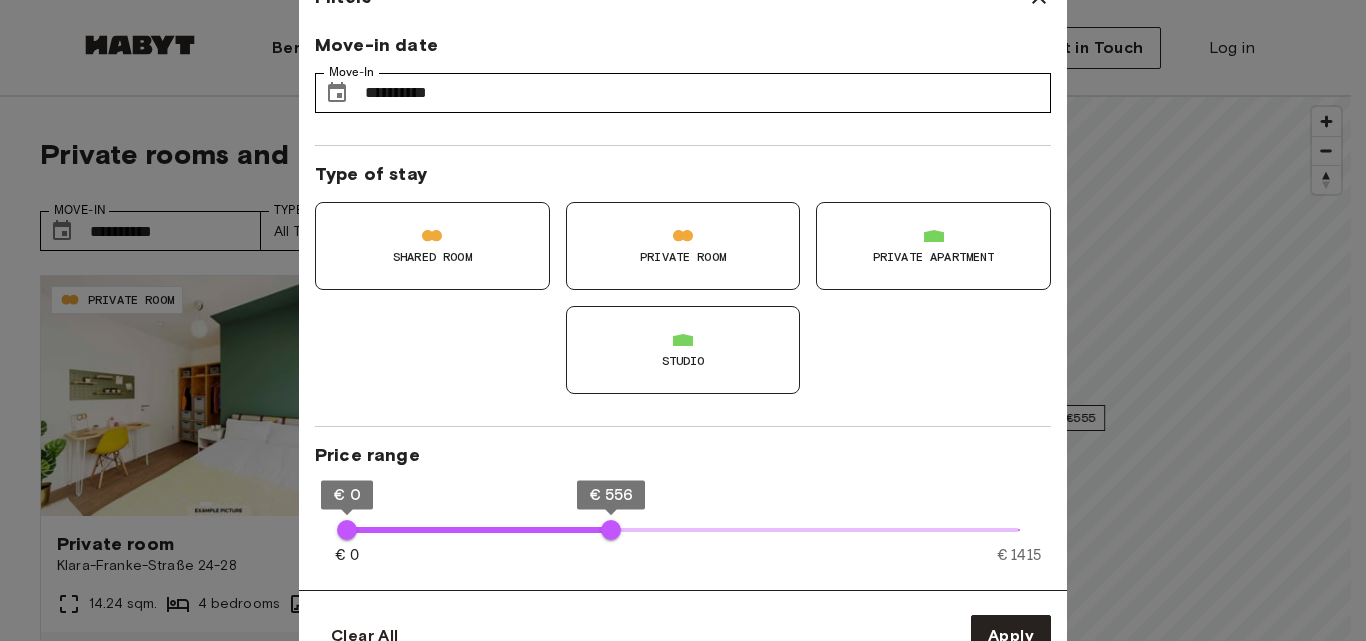 drag, startPoint x: 12, startPoint y: 122, endPoint x: 118, endPoint y: 45, distance: 131.01526 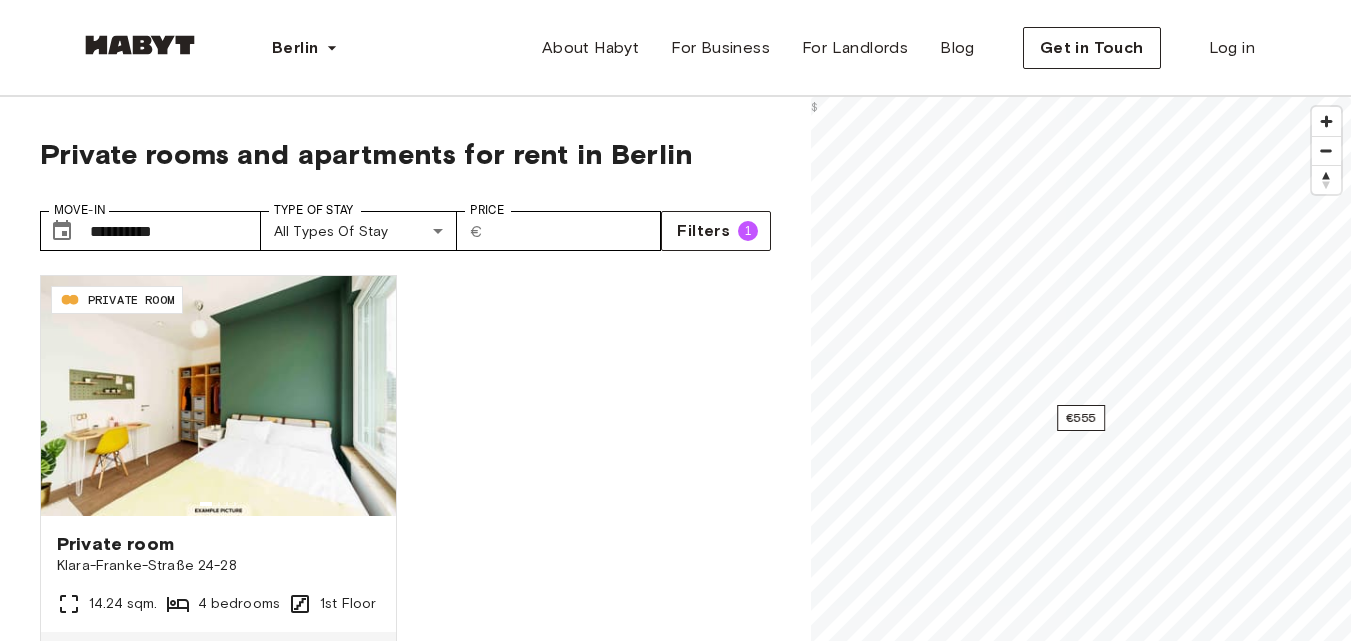 click at bounding box center [140, 45] 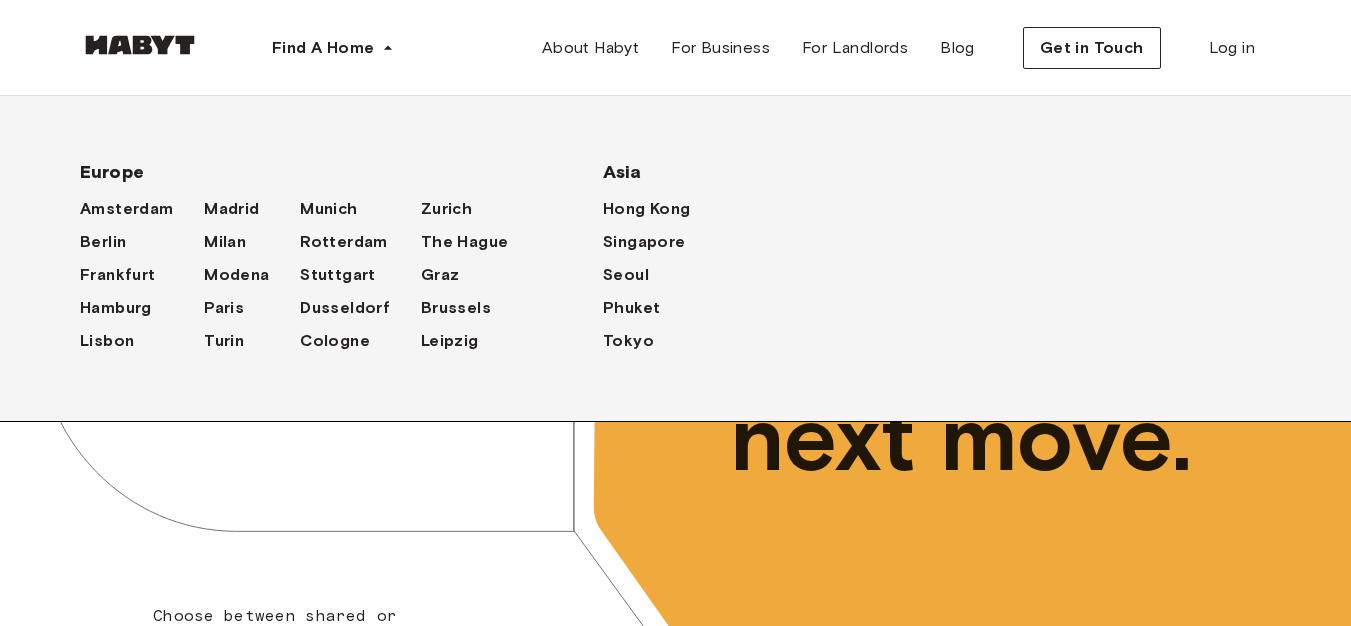 click on "Hamburg" at bounding box center [142, 307] 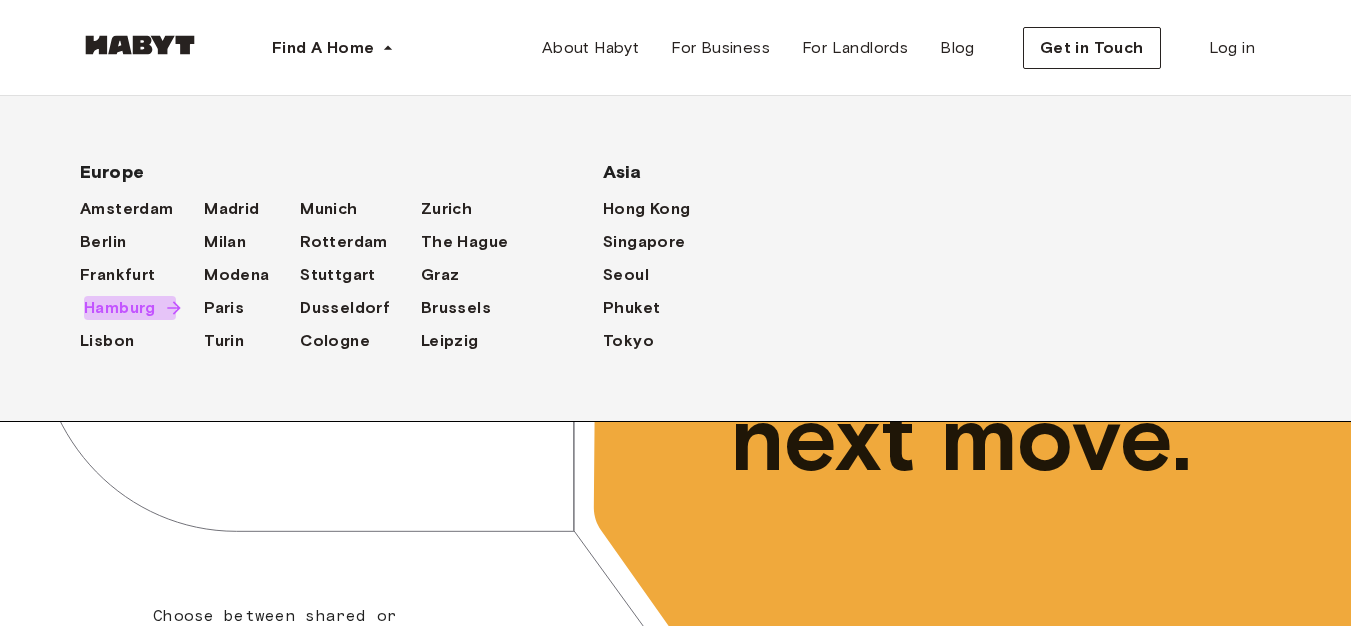 click on "Hamburg" at bounding box center [120, 308] 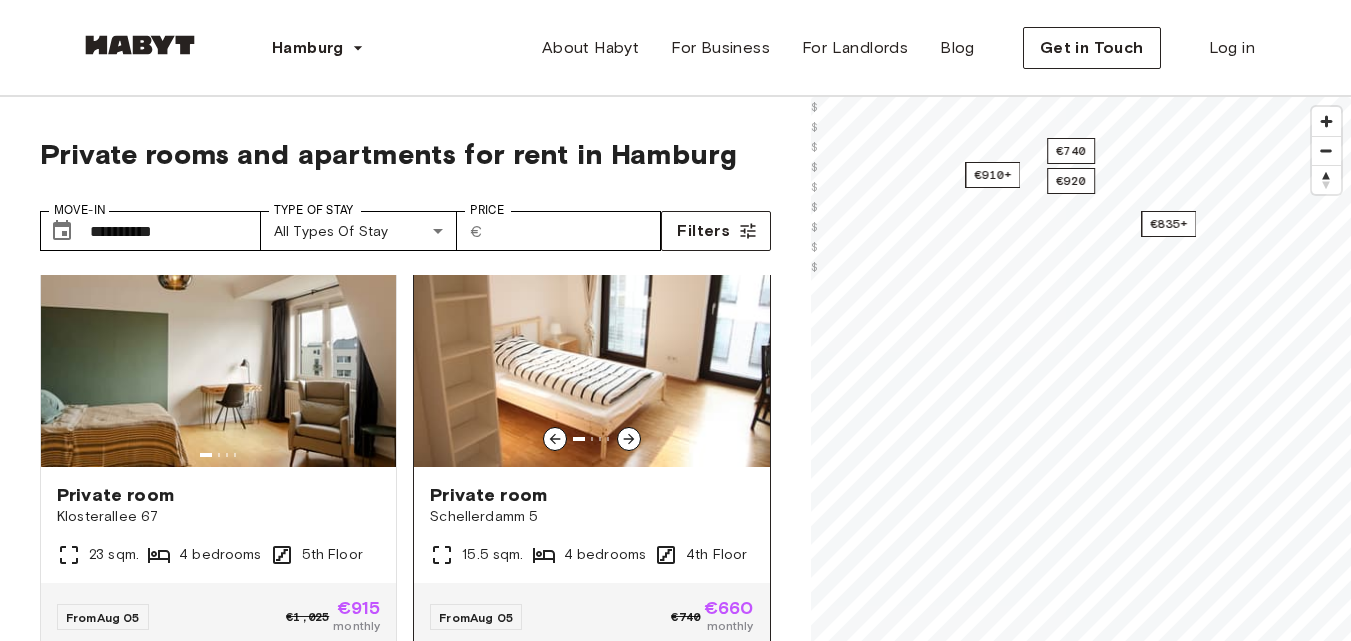 scroll, scrollTop: 48, scrollLeft: 0, axis: vertical 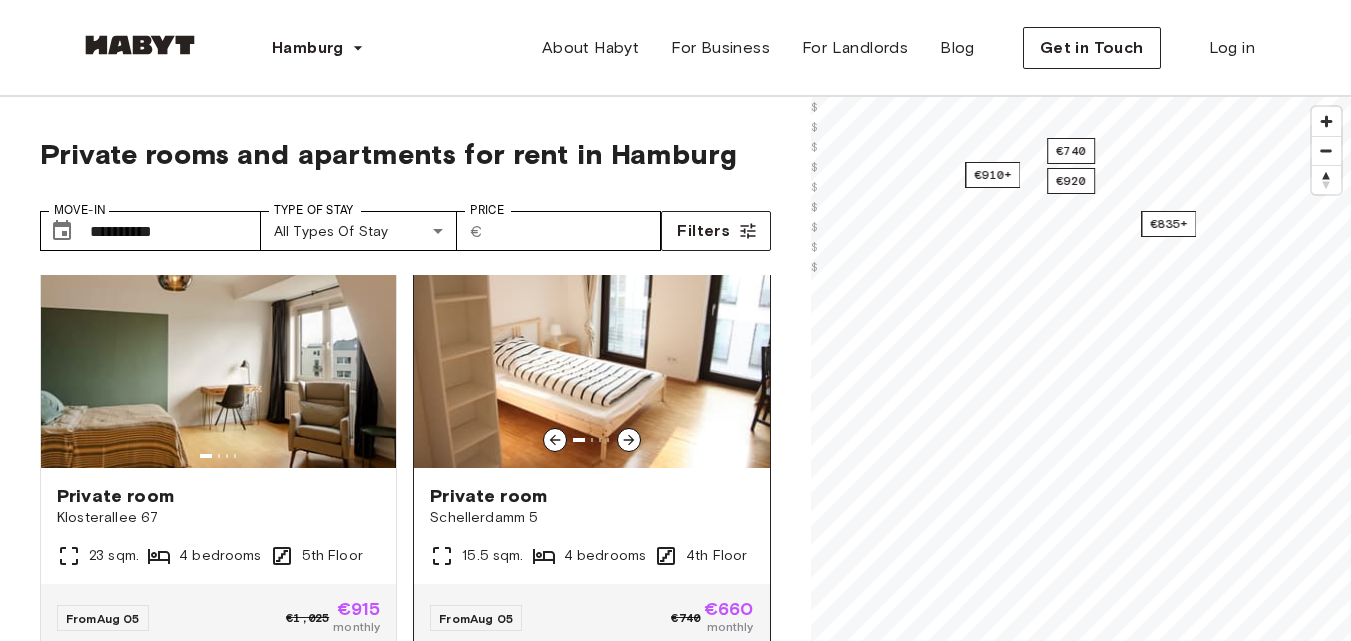 click on "Private room" at bounding box center [591, 496] 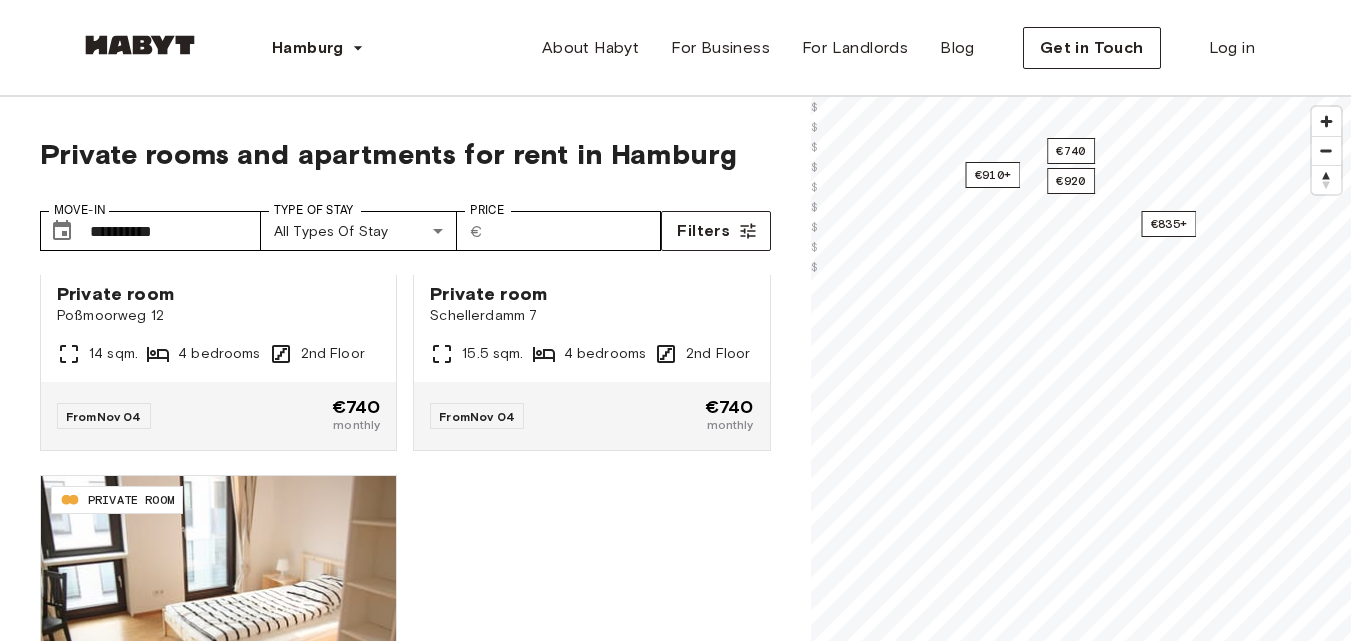 scroll, scrollTop: 3440, scrollLeft: 0, axis: vertical 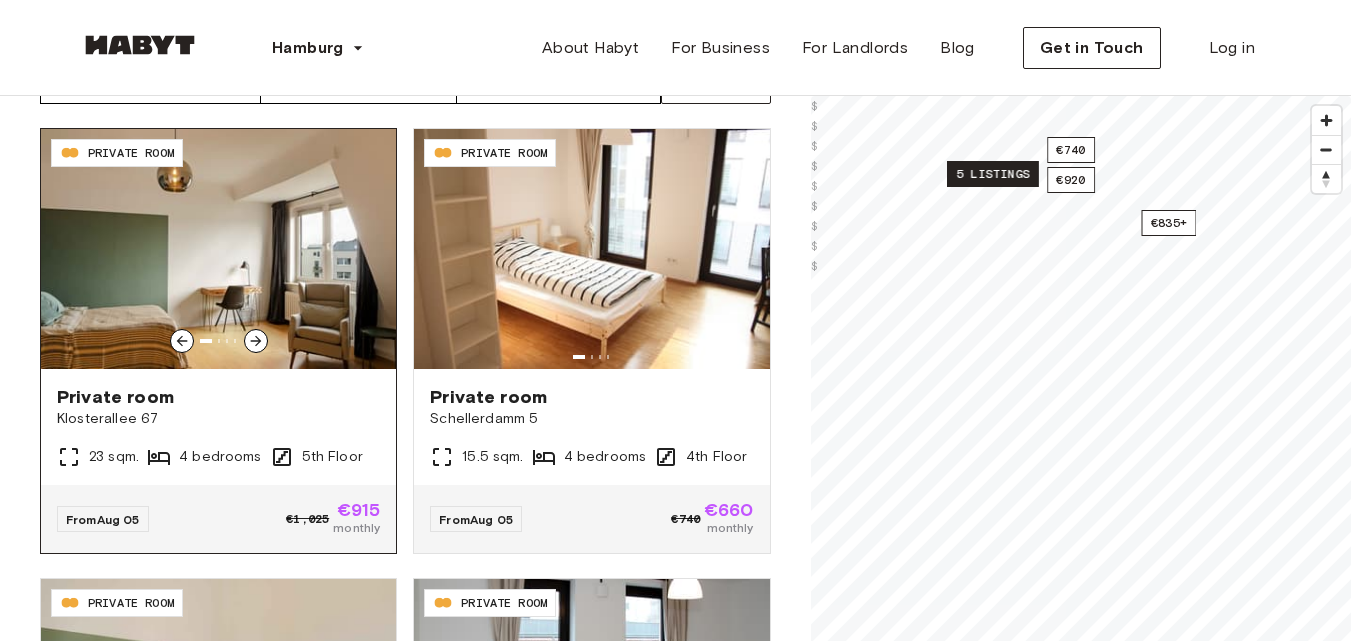 click on "Private room" at bounding box center (218, 397) 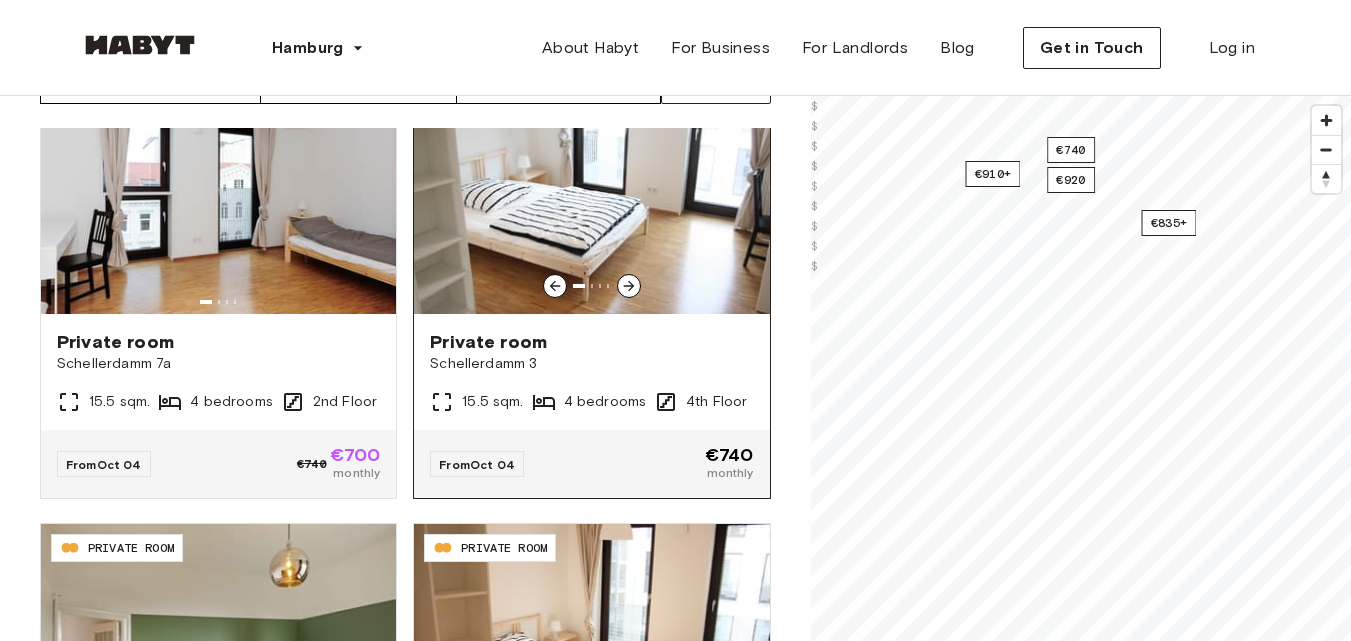 scroll, scrollTop: 1848, scrollLeft: 0, axis: vertical 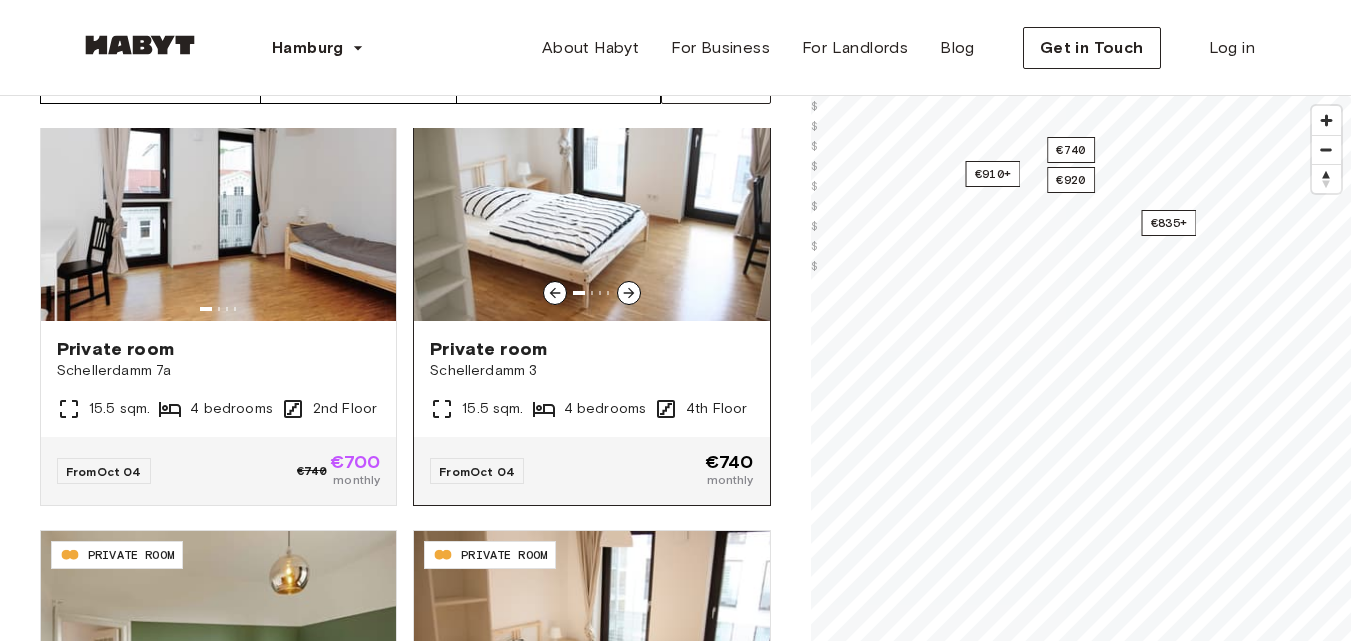 click on "Private room Schellerdamm 3 15.5 sqm. 4 bedrooms 4th Floor" at bounding box center [591, 379] 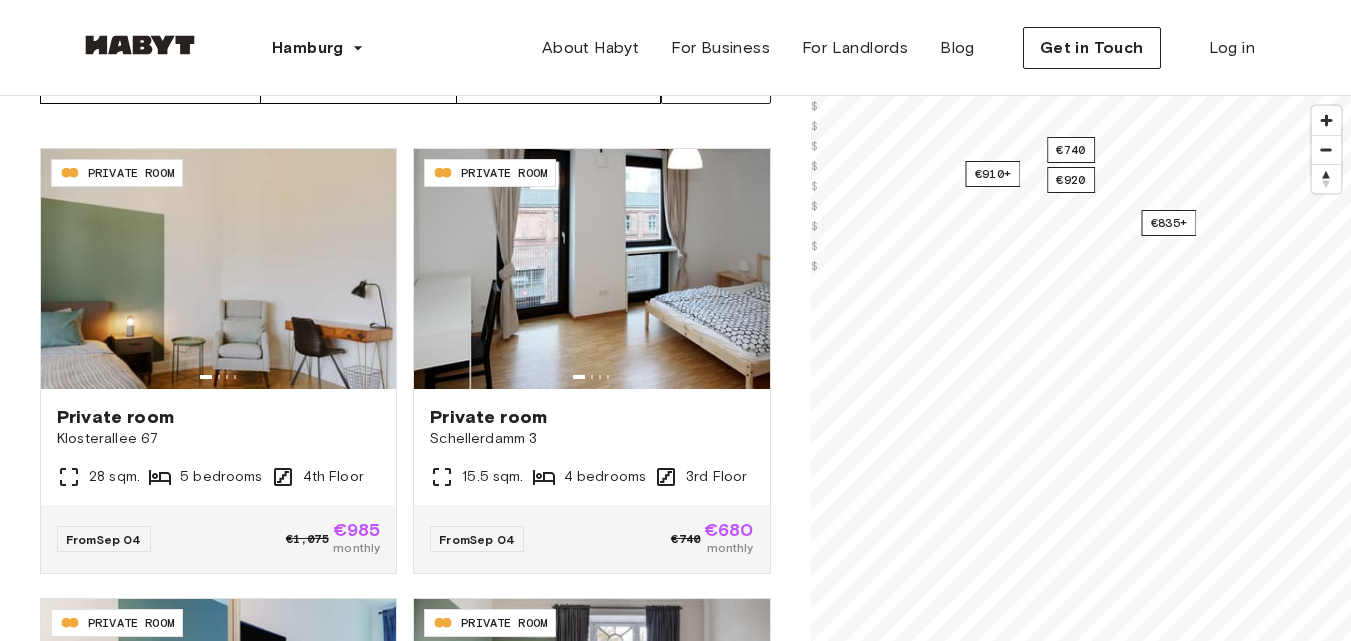 scroll, scrollTop: 429, scrollLeft: 0, axis: vertical 